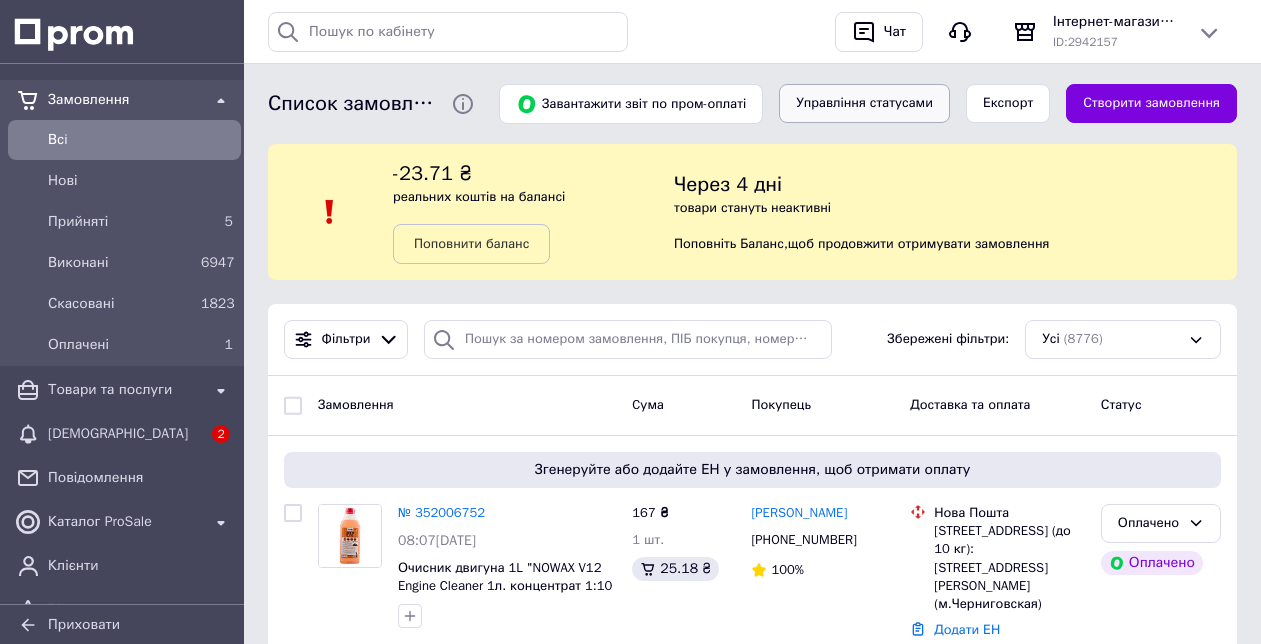 scroll, scrollTop: 0, scrollLeft: 0, axis: both 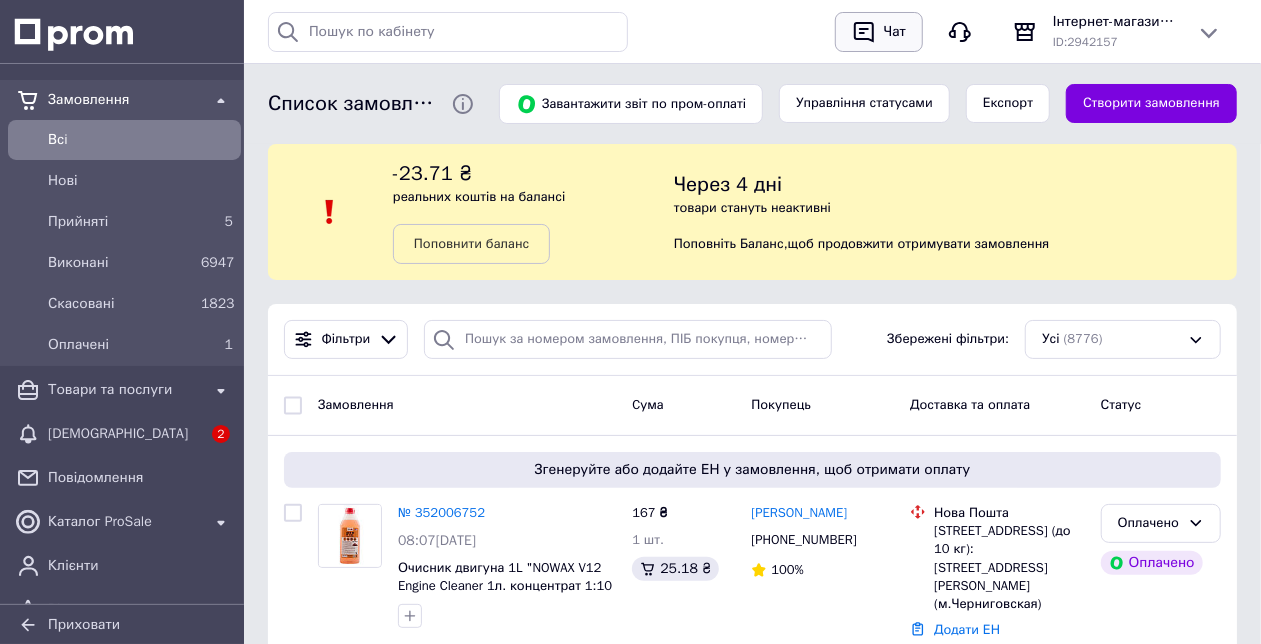 click on "Чат" at bounding box center [895, 32] 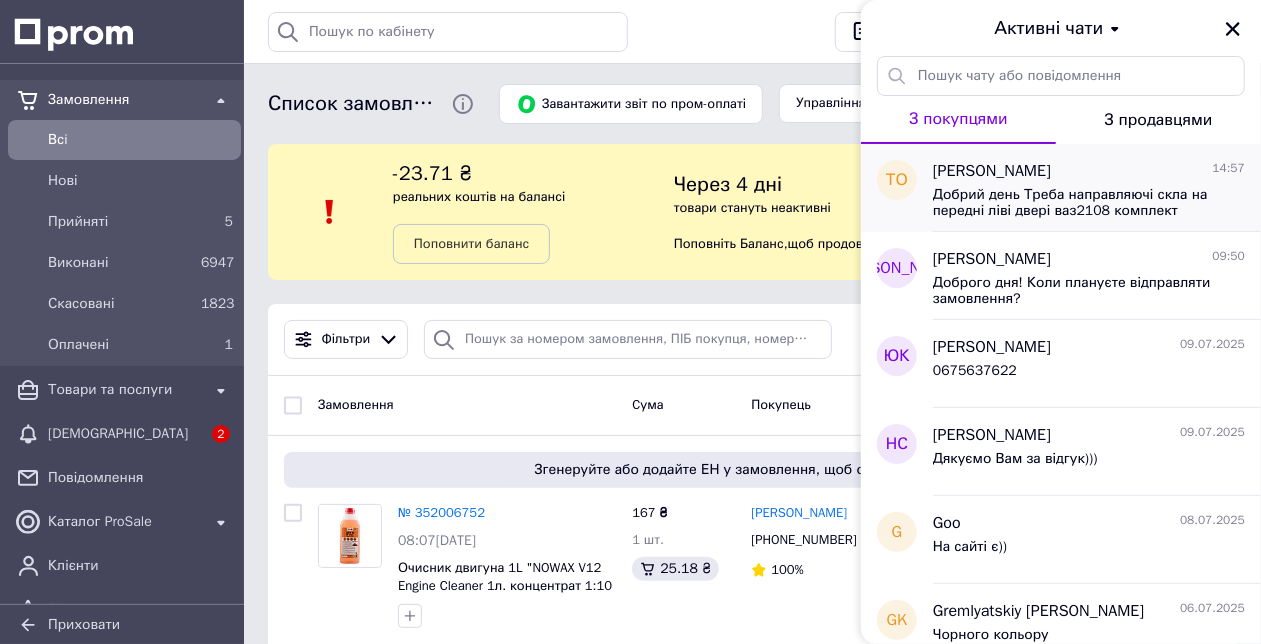 click on "Добрий день
Треба направляючі скла на передні ліві двері ваз2108 комплект" at bounding box center [1075, 203] 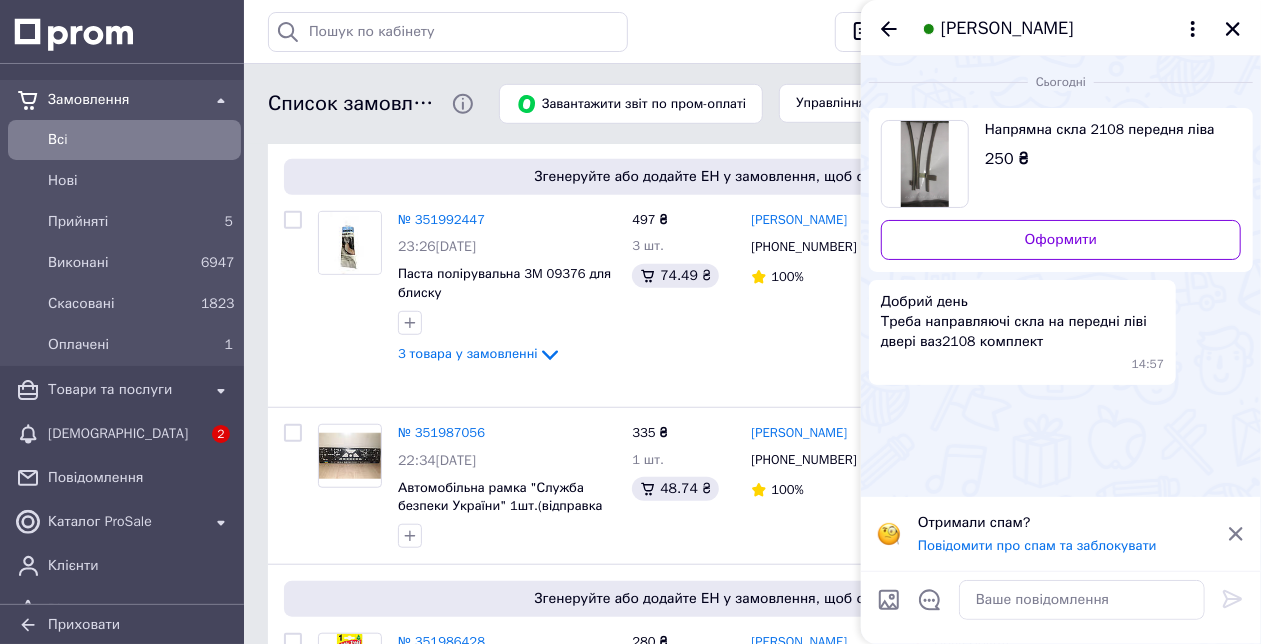 scroll, scrollTop: 555, scrollLeft: 0, axis: vertical 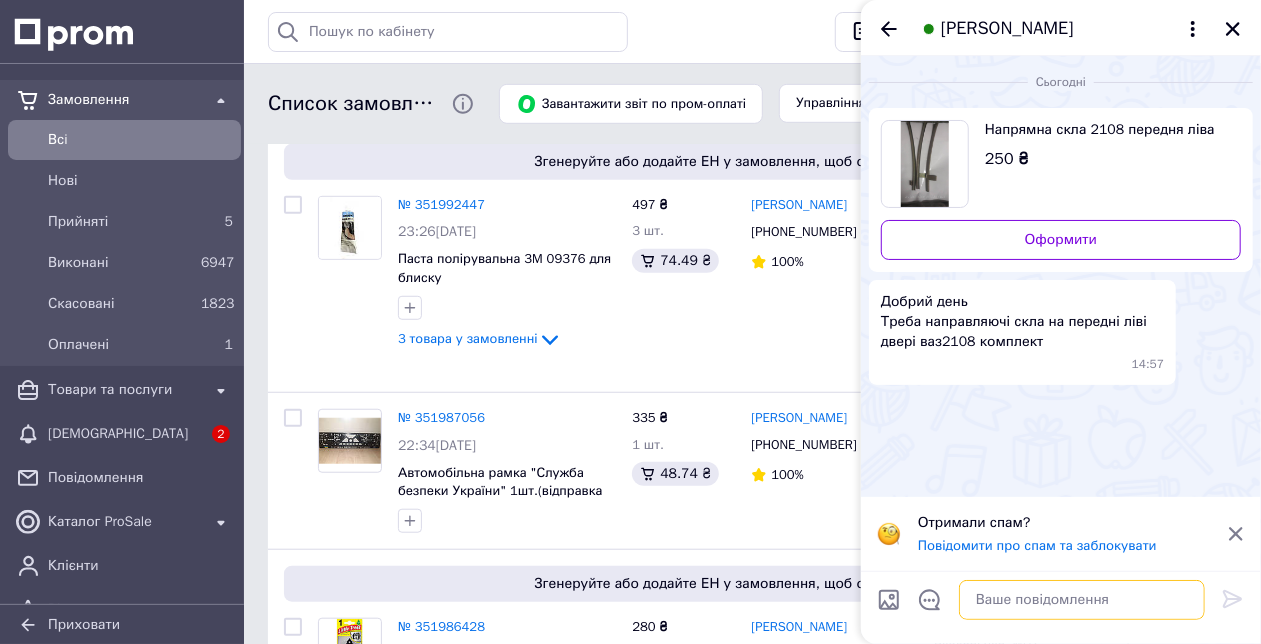 click at bounding box center (1082, 600) 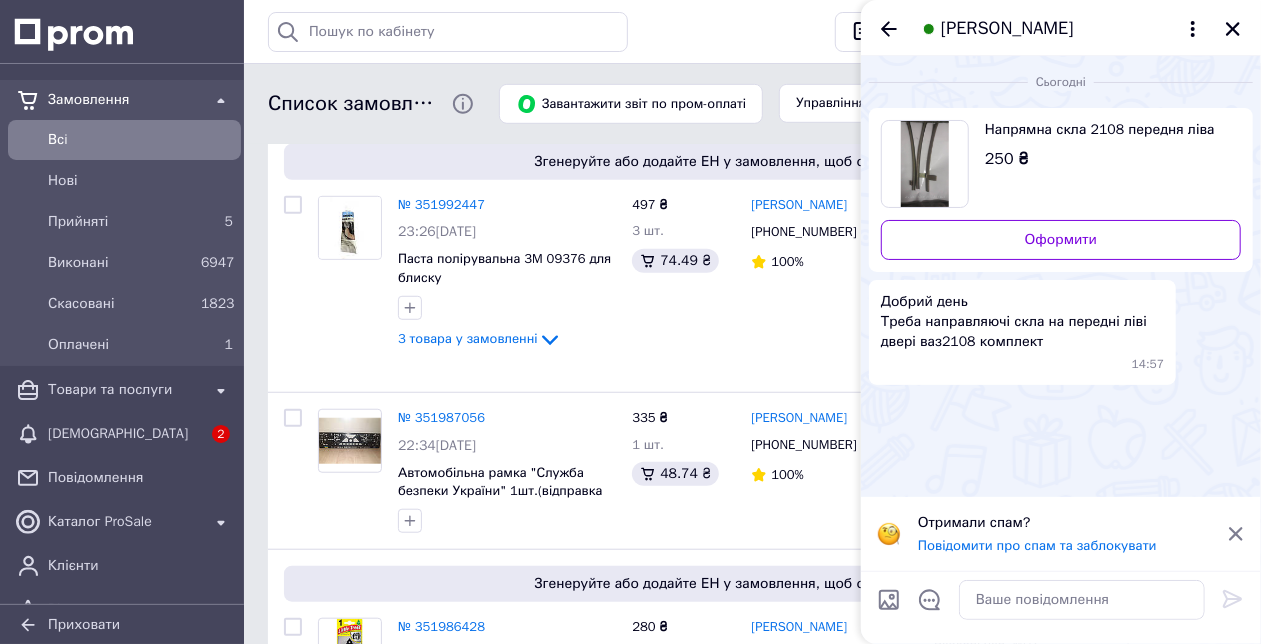 click on "[PERSON_NAME]" at bounding box center [1007, 29] 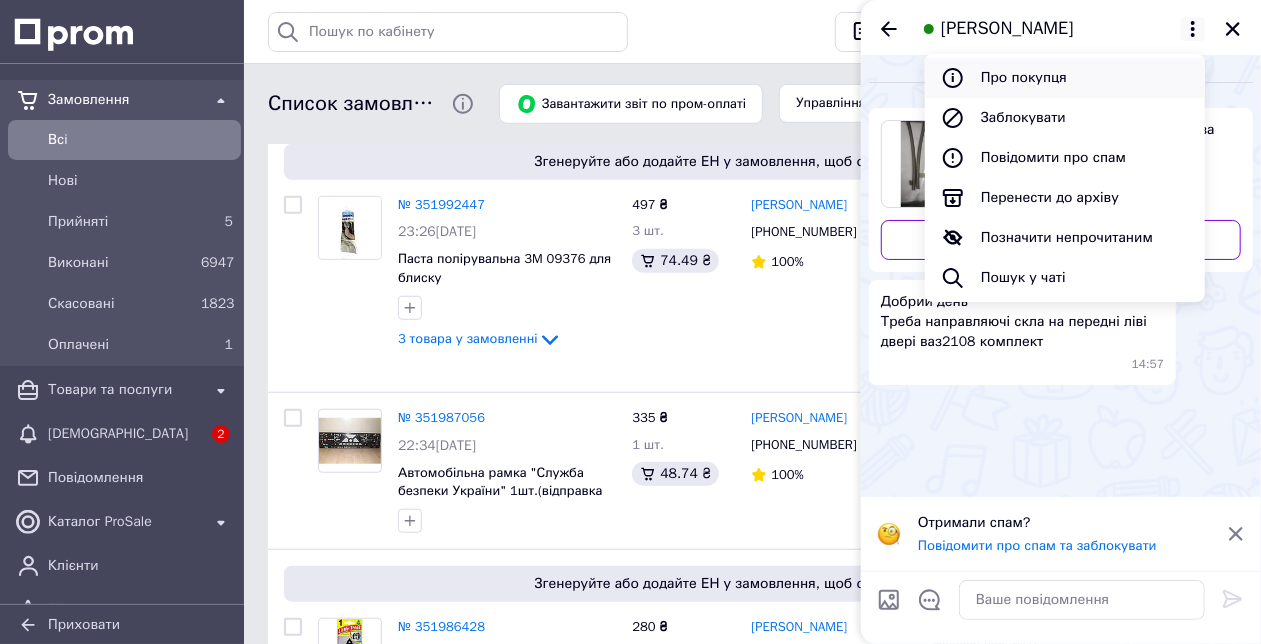 click on "Про покупця" at bounding box center [1065, 78] 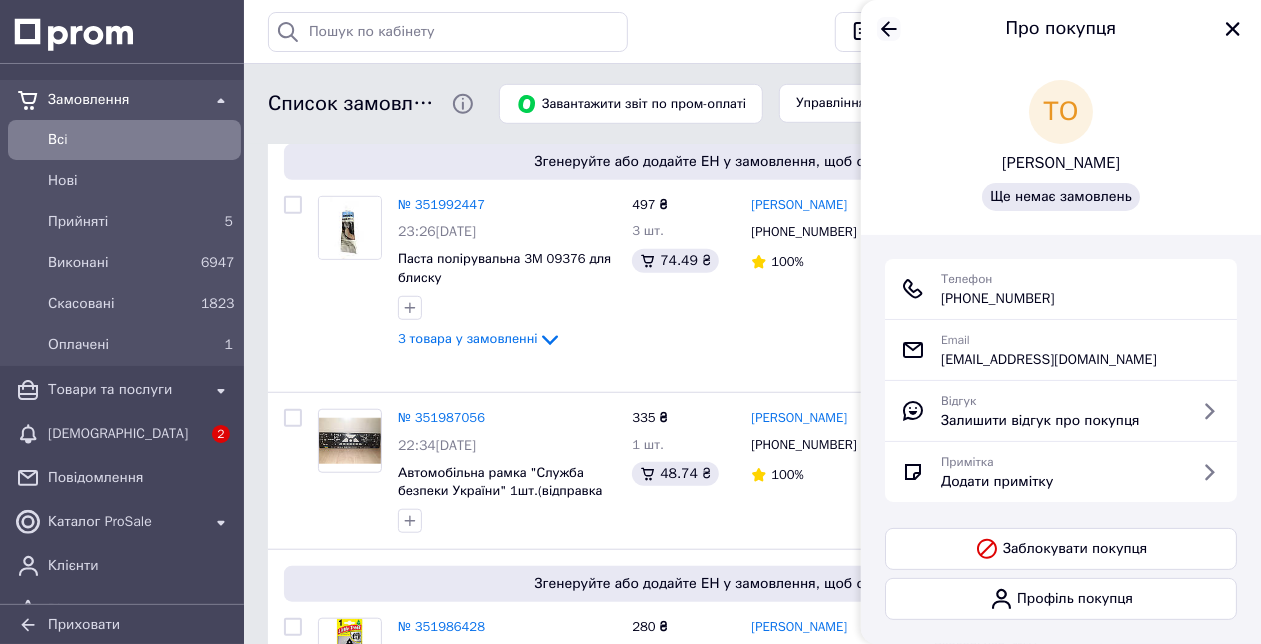 click 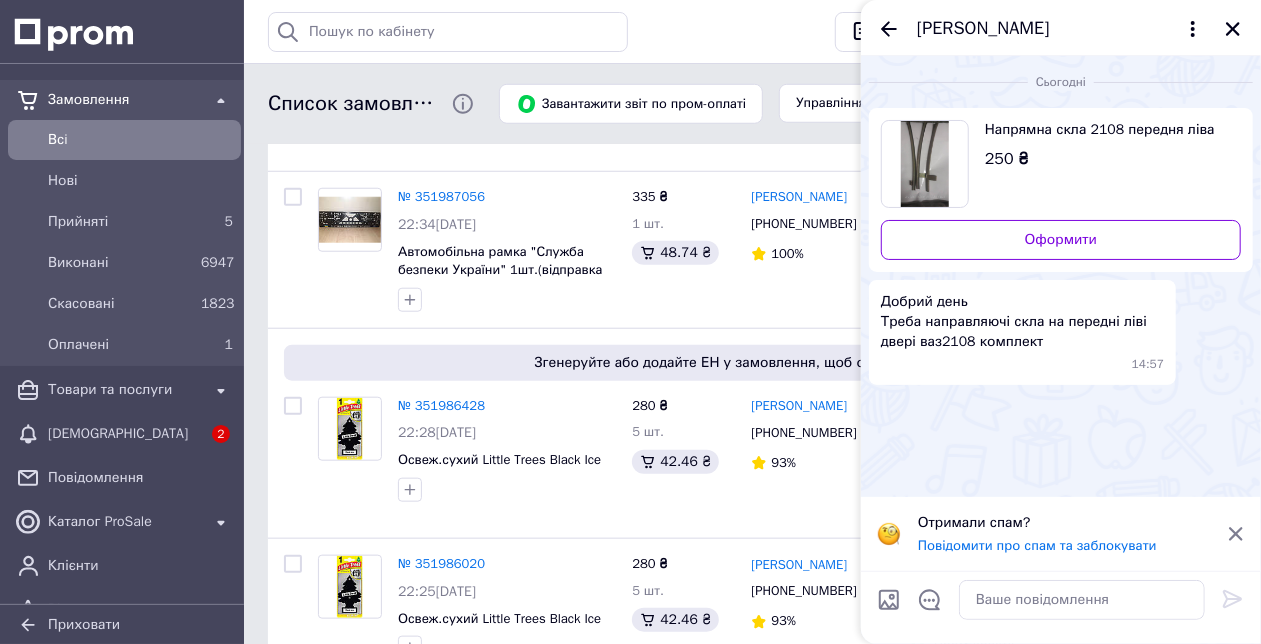 scroll, scrollTop: 777, scrollLeft: 0, axis: vertical 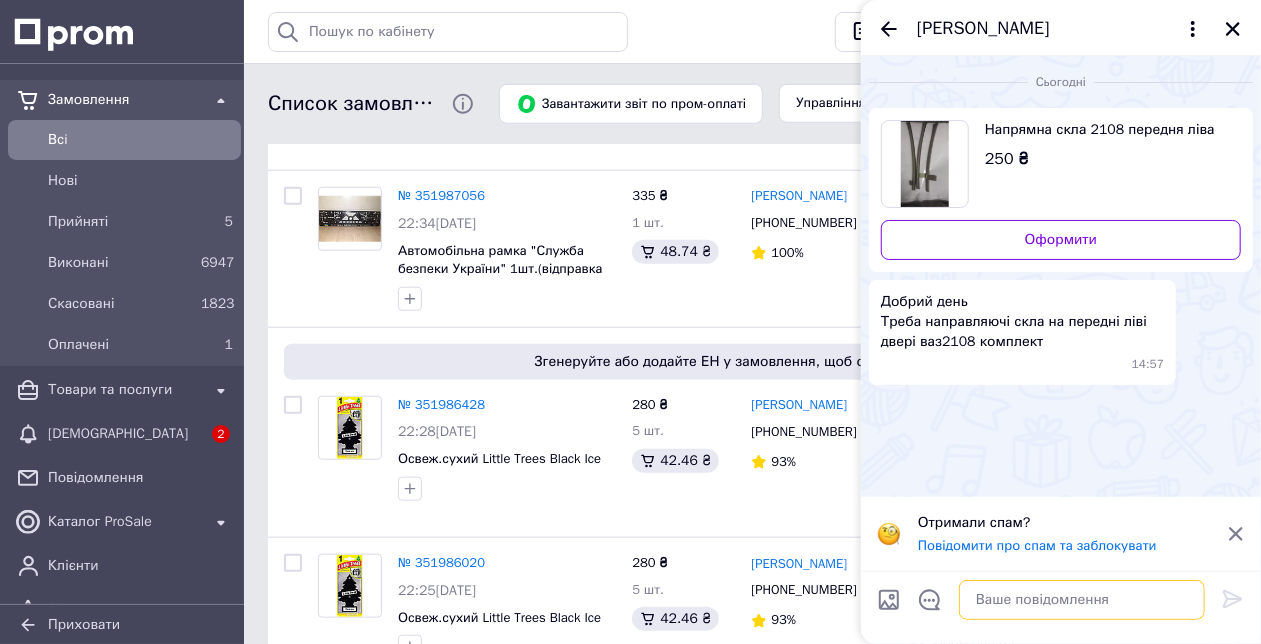 click at bounding box center (1082, 600) 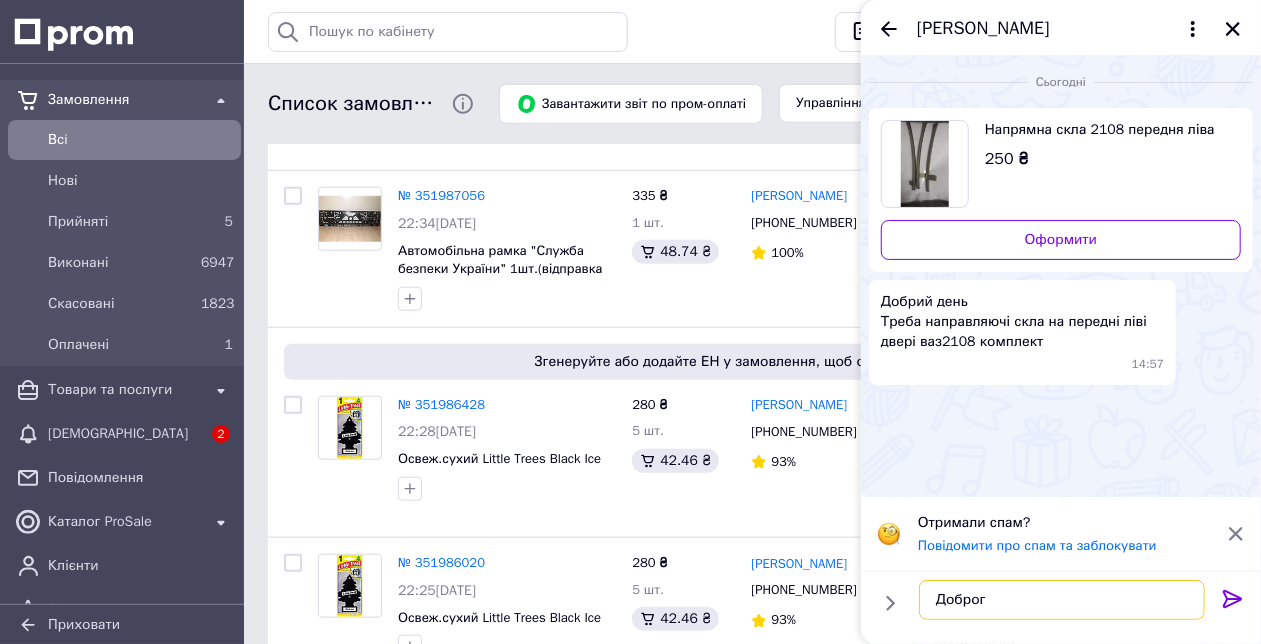 type on "Доброго" 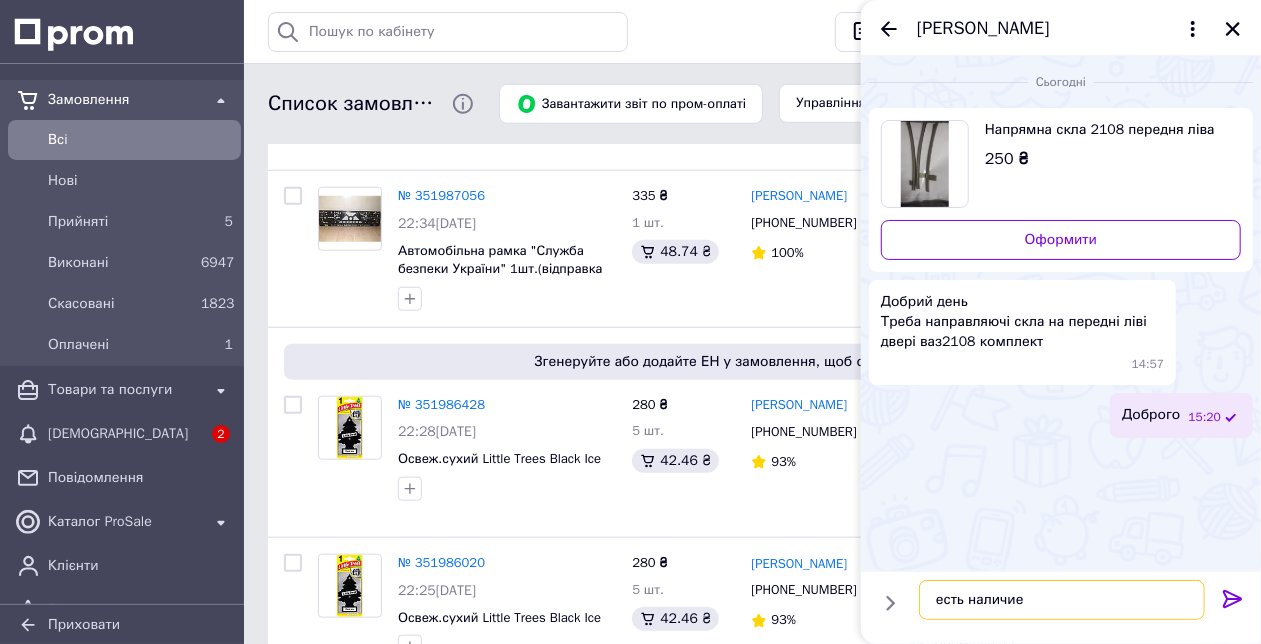 type on "есть наличие" 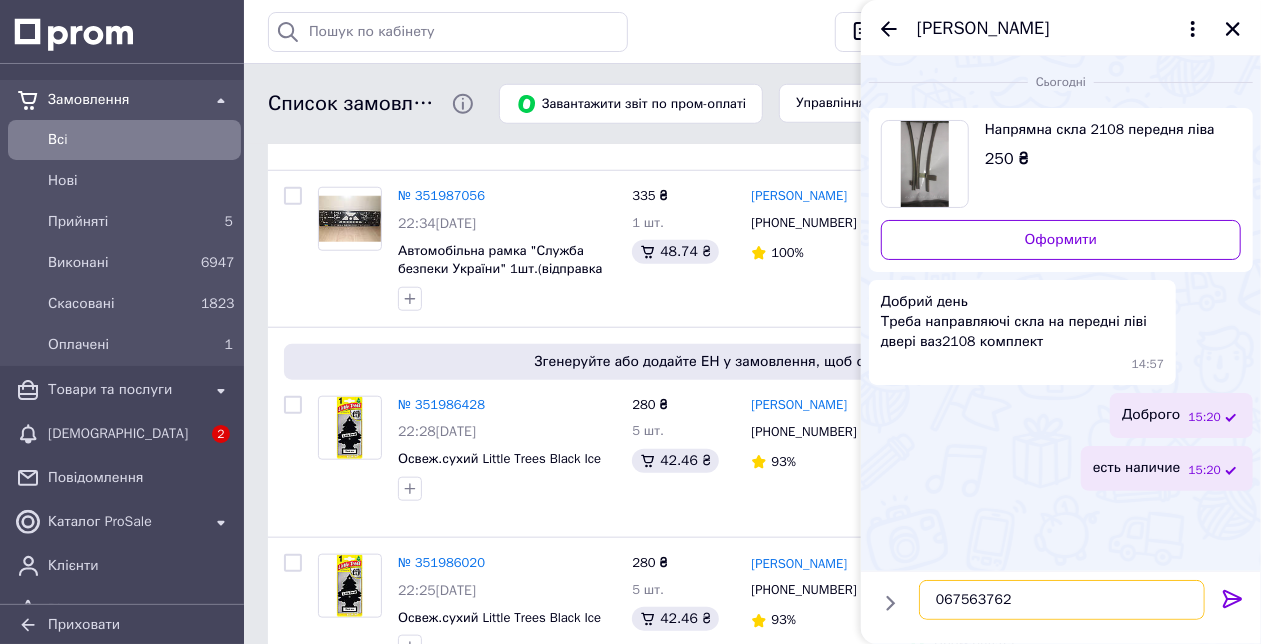 type on "0675637622" 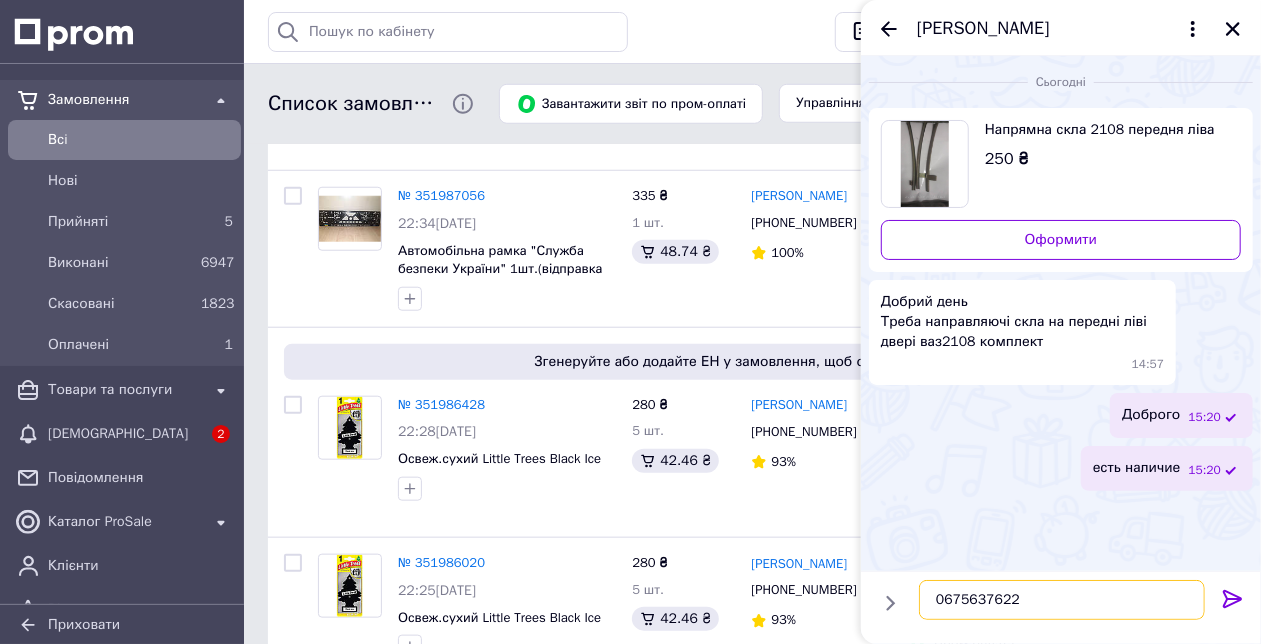 type 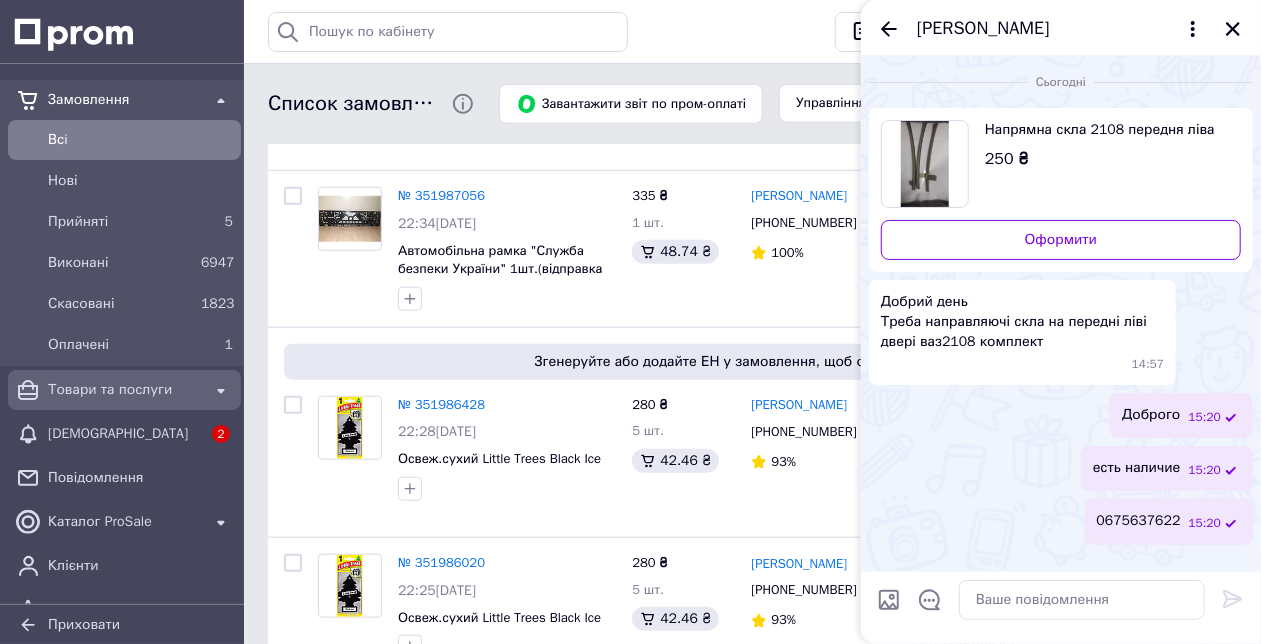 click on "Товари та послуги" at bounding box center (124, 390) 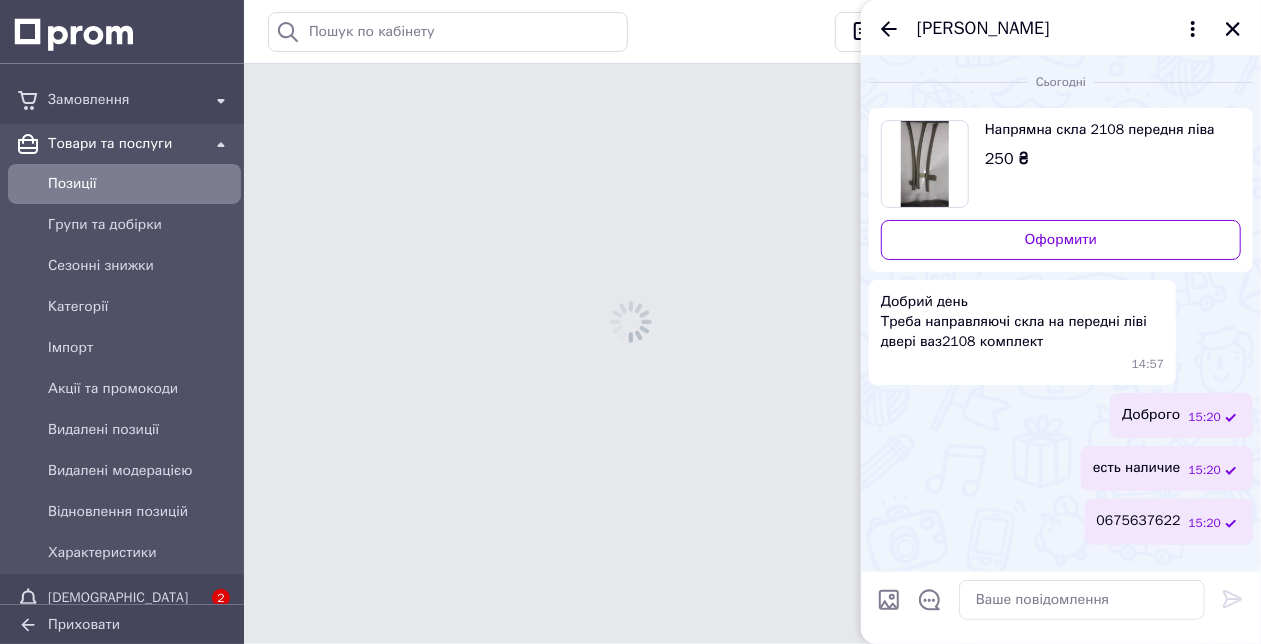 scroll, scrollTop: 0, scrollLeft: 0, axis: both 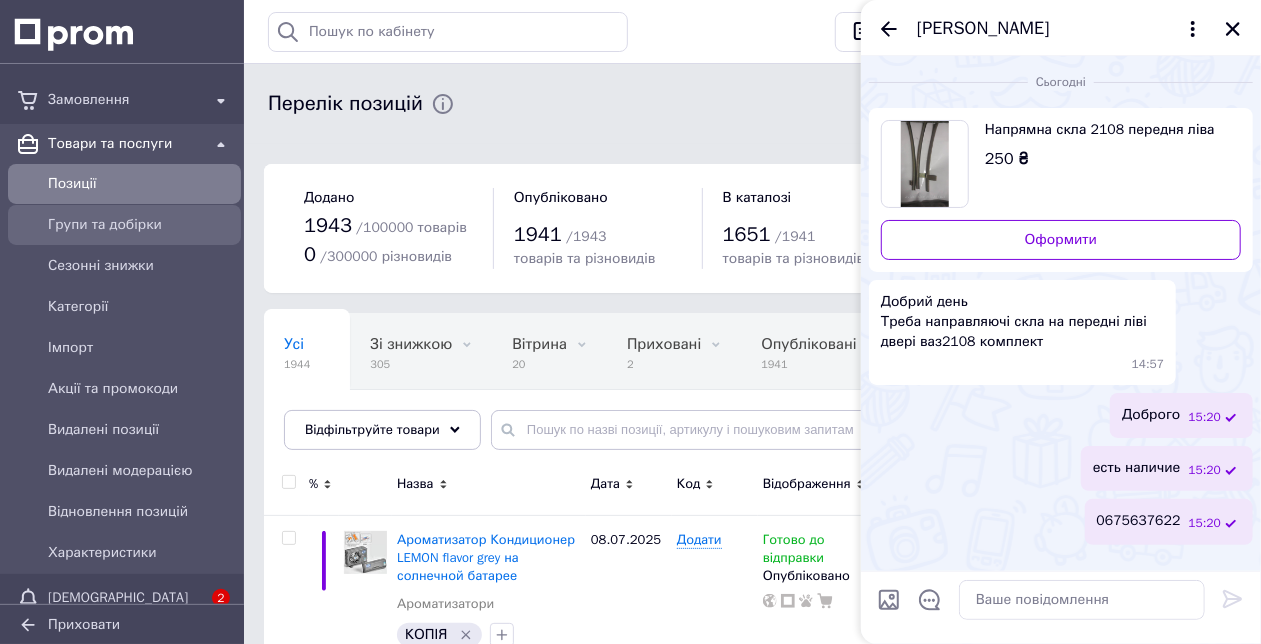 click on "Групи та добірки" at bounding box center [140, 225] 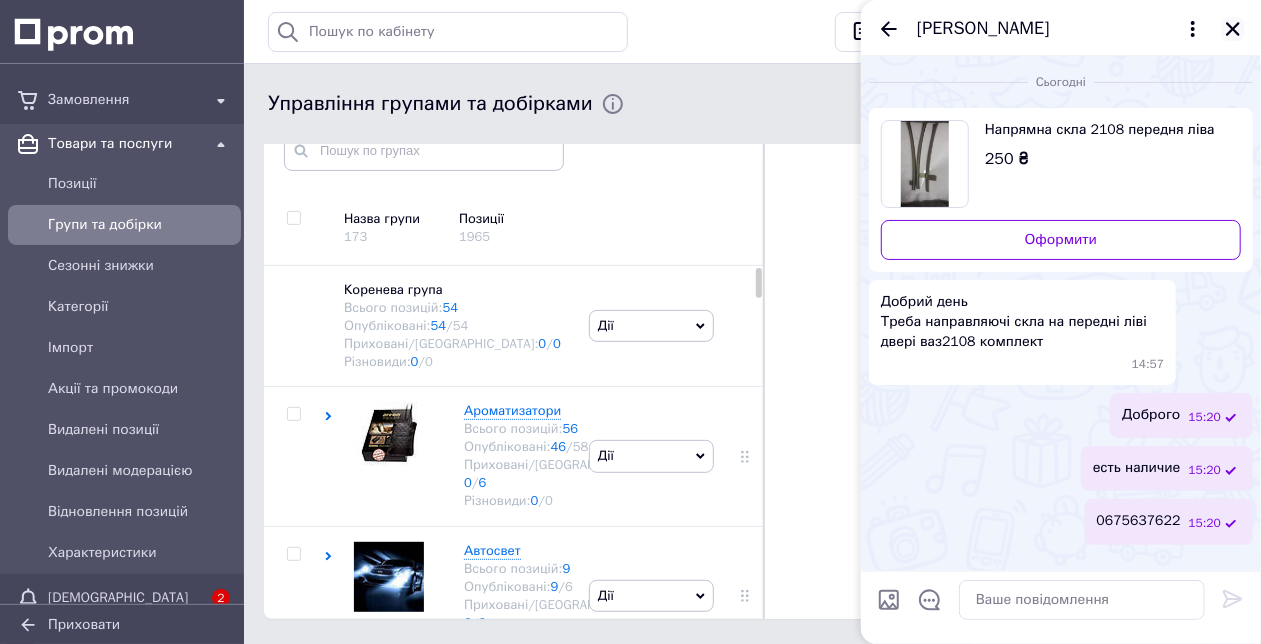 scroll, scrollTop: 237, scrollLeft: 0, axis: vertical 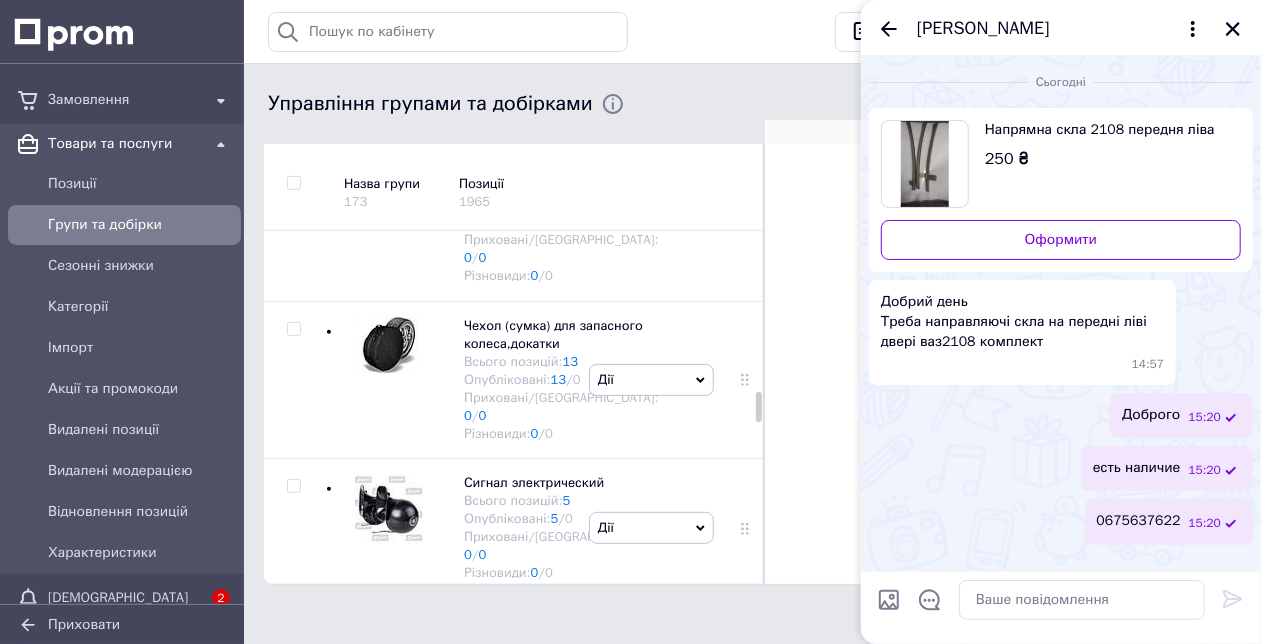 click at bounding box center (1233, 29) 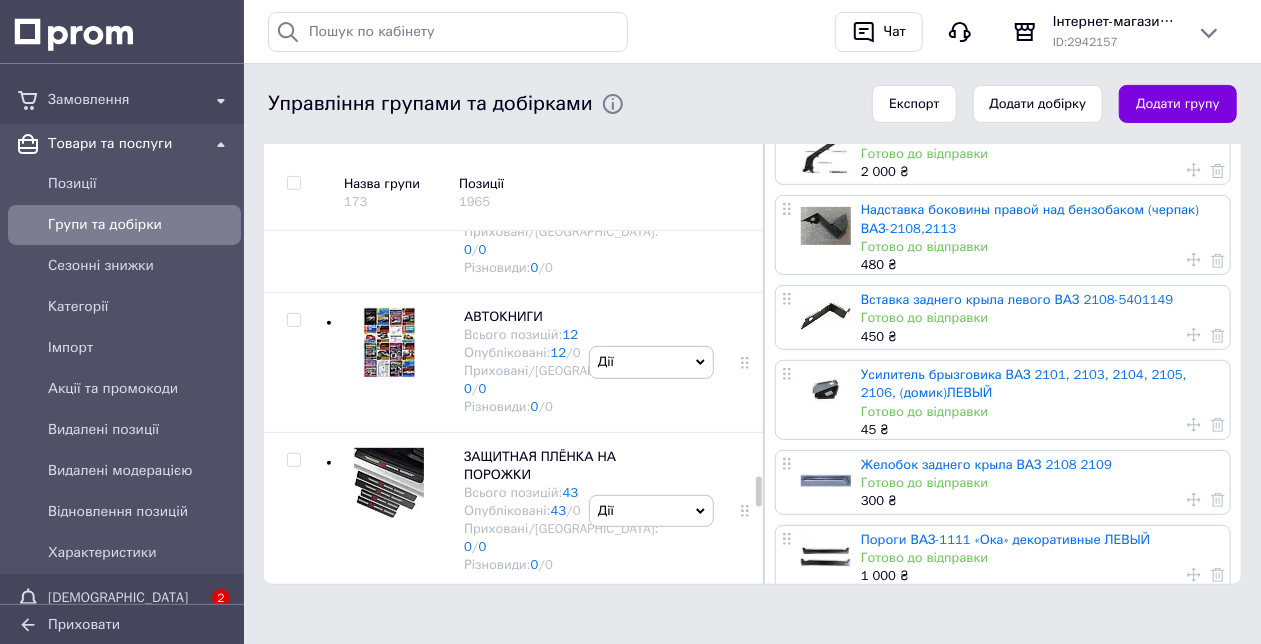 scroll, scrollTop: 7918, scrollLeft: 0, axis: vertical 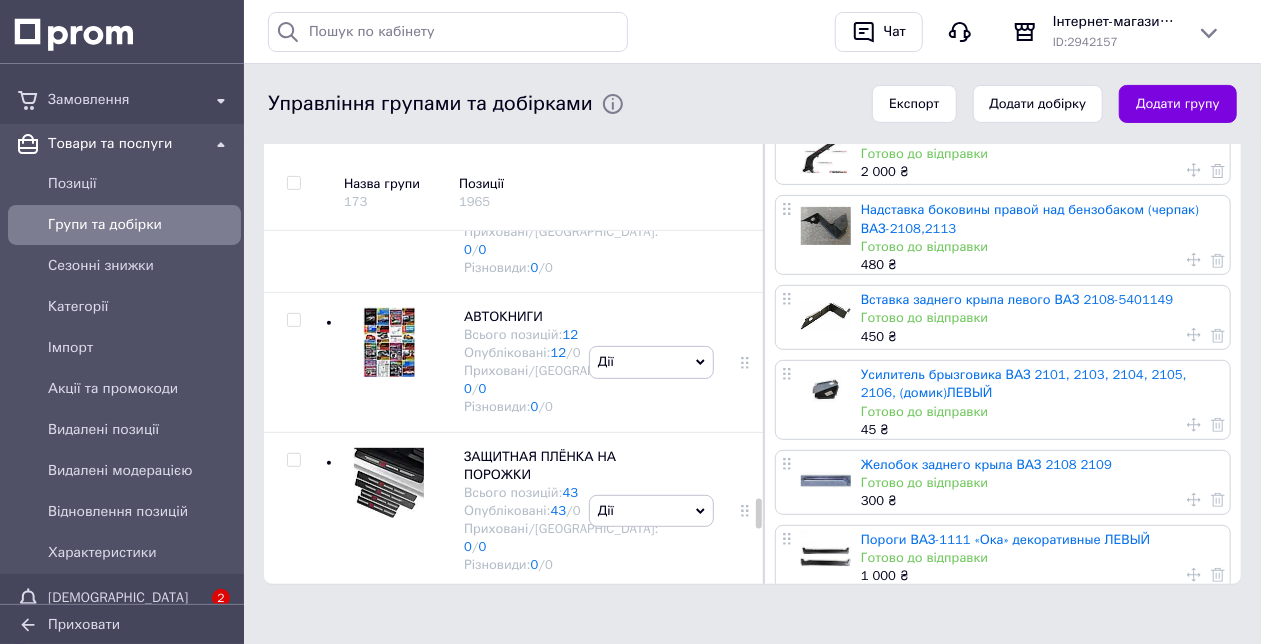 click on "ІНОМАРКА" at bounding box center [498, -720] 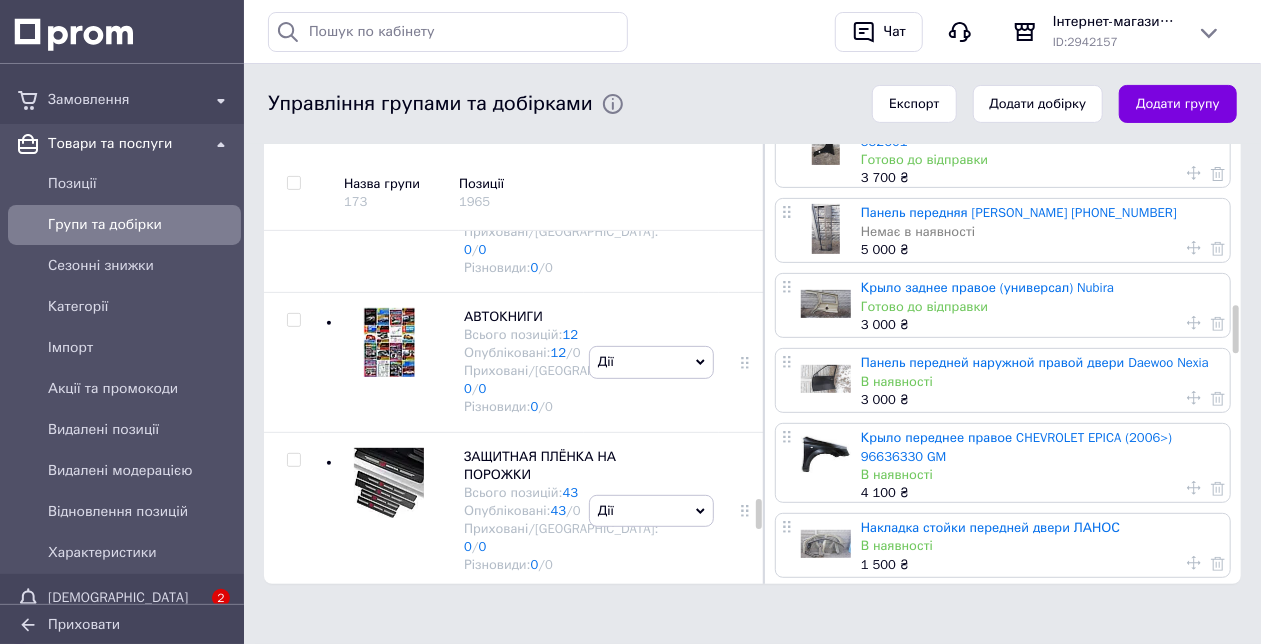 scroll, scrollTop: 1777, scrollLeft: 0, axis: vertical 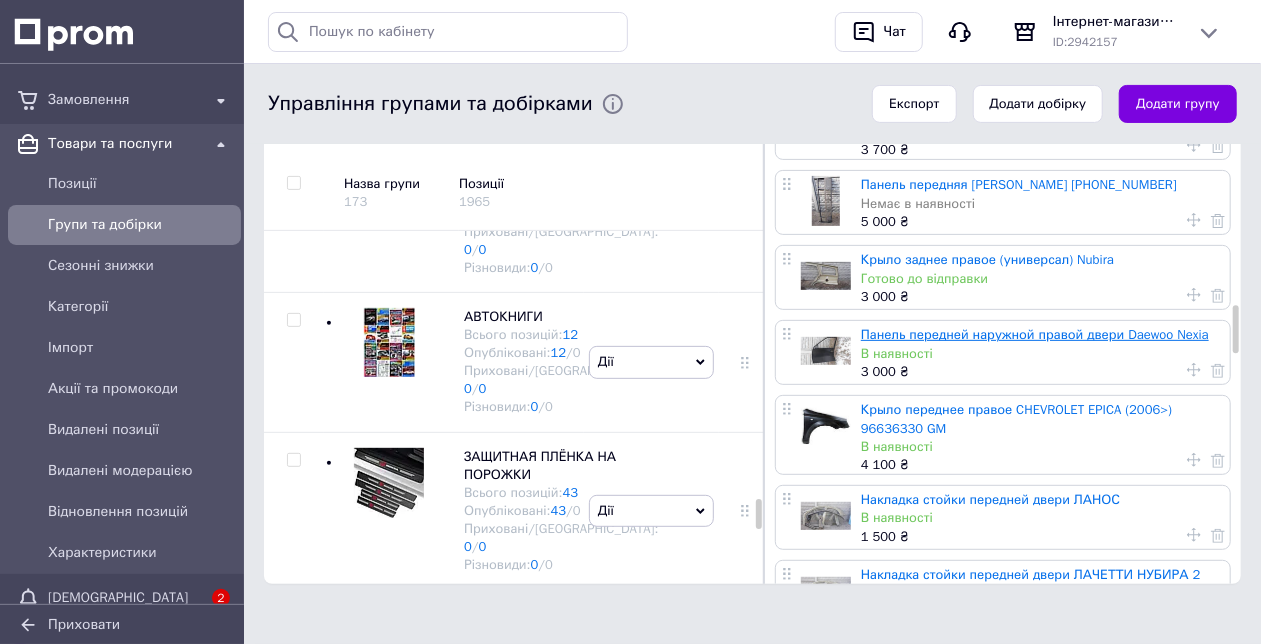 click on "Панель передней наружной правой двери  Daewoo Nexia" at bounding box center (1035, 334) 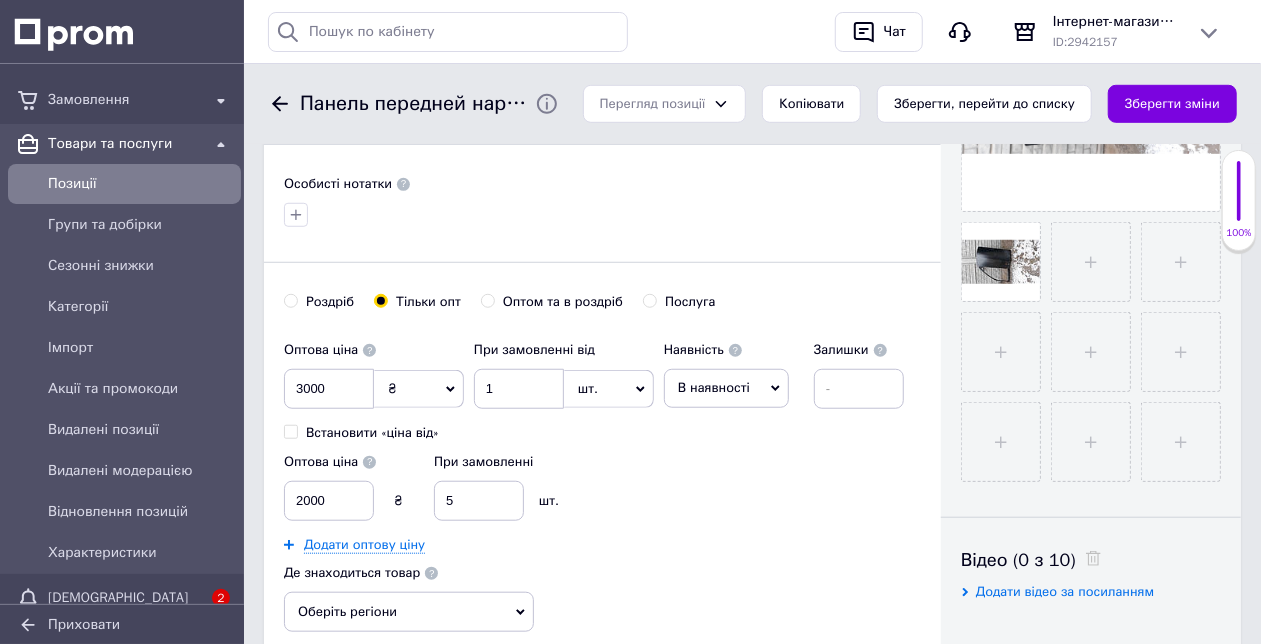 scroll, scrollTop: 666, scrollLeft: 0, axis: vertical 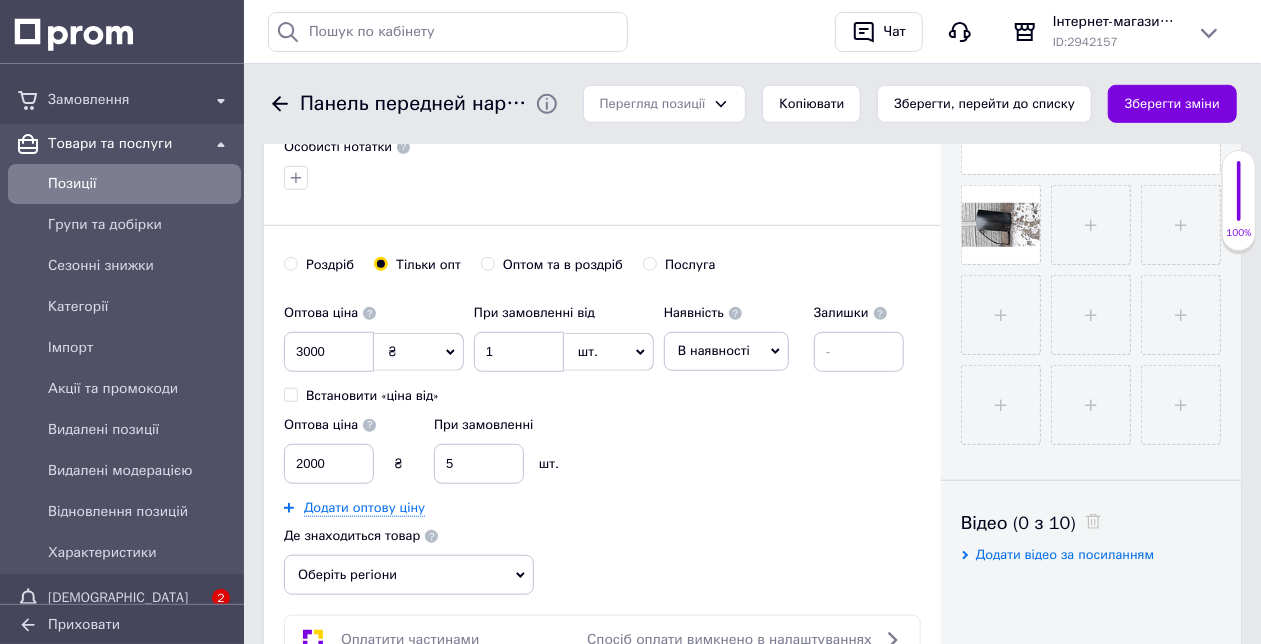 click on "В наявності" at bounding box center (726, 351) 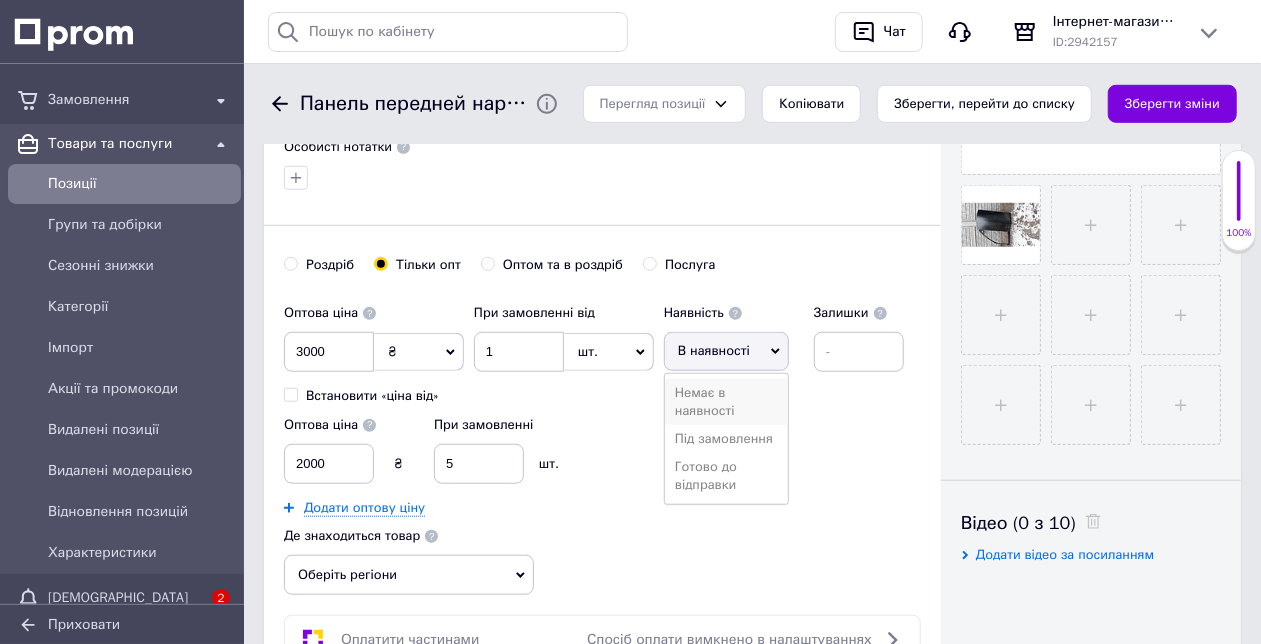 click on "Немає в наявності" at bounding box center (726, 402) 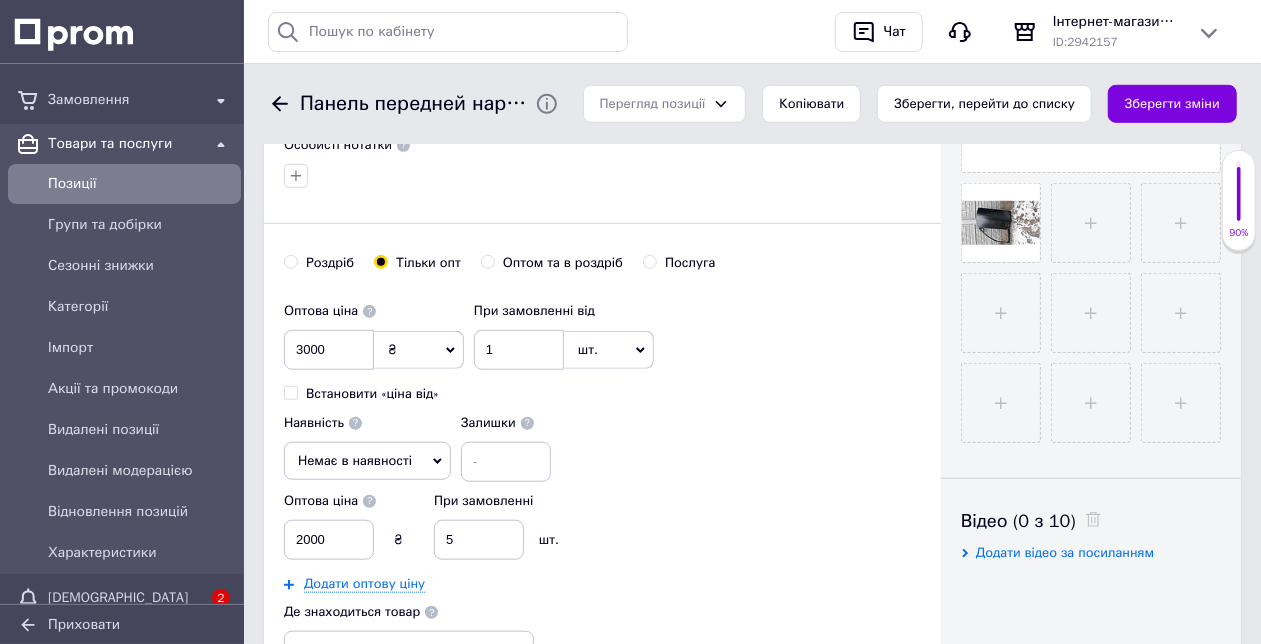scroll, scrollTop: 666, scrollLeft: 0, axis: vertical 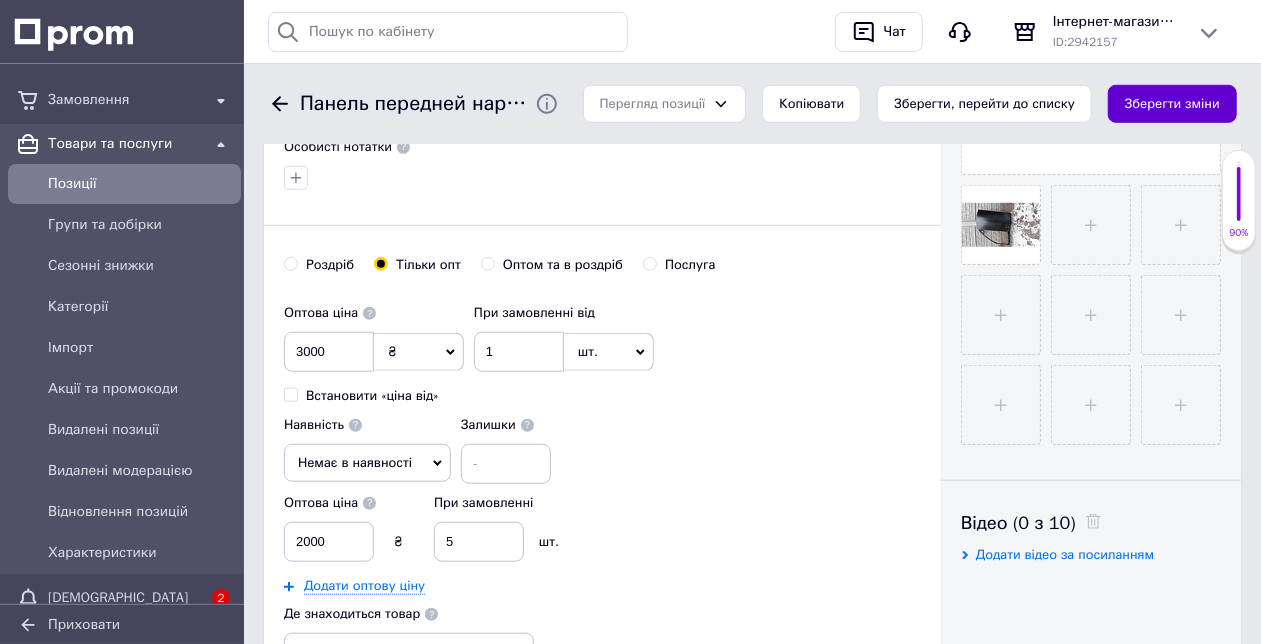 click on "Зберегти зміни" at bounding box center (1172, 104) 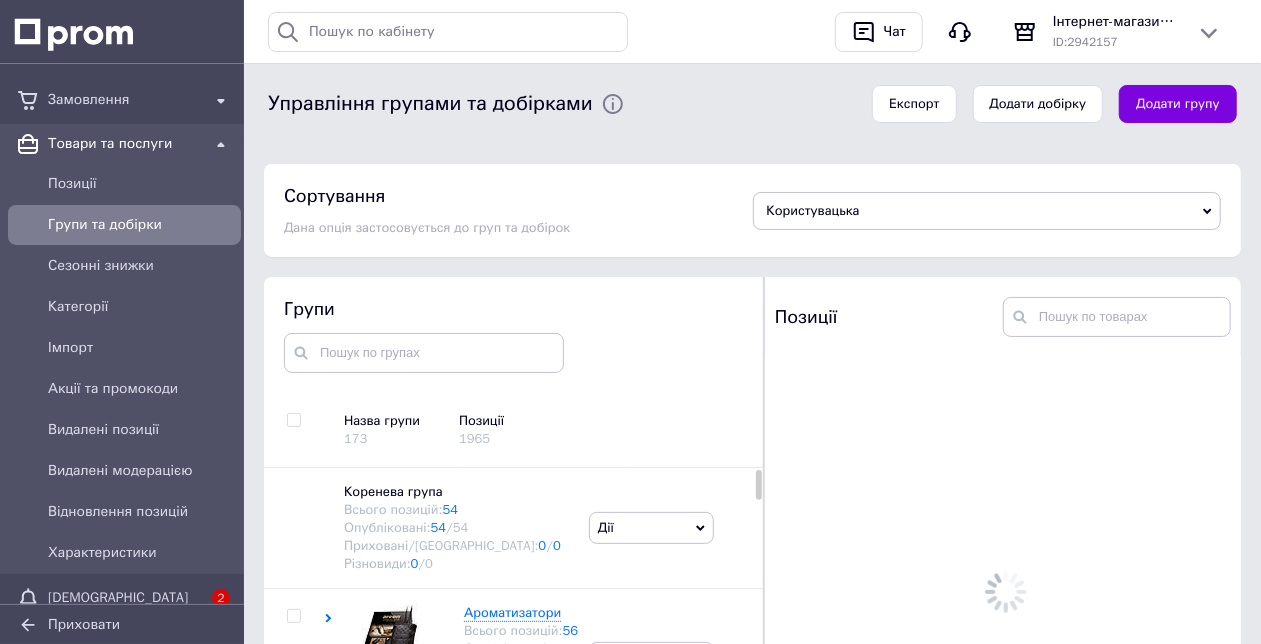 scroll, scrollTop: 237, scrollLeft: 0, axis: vertical 